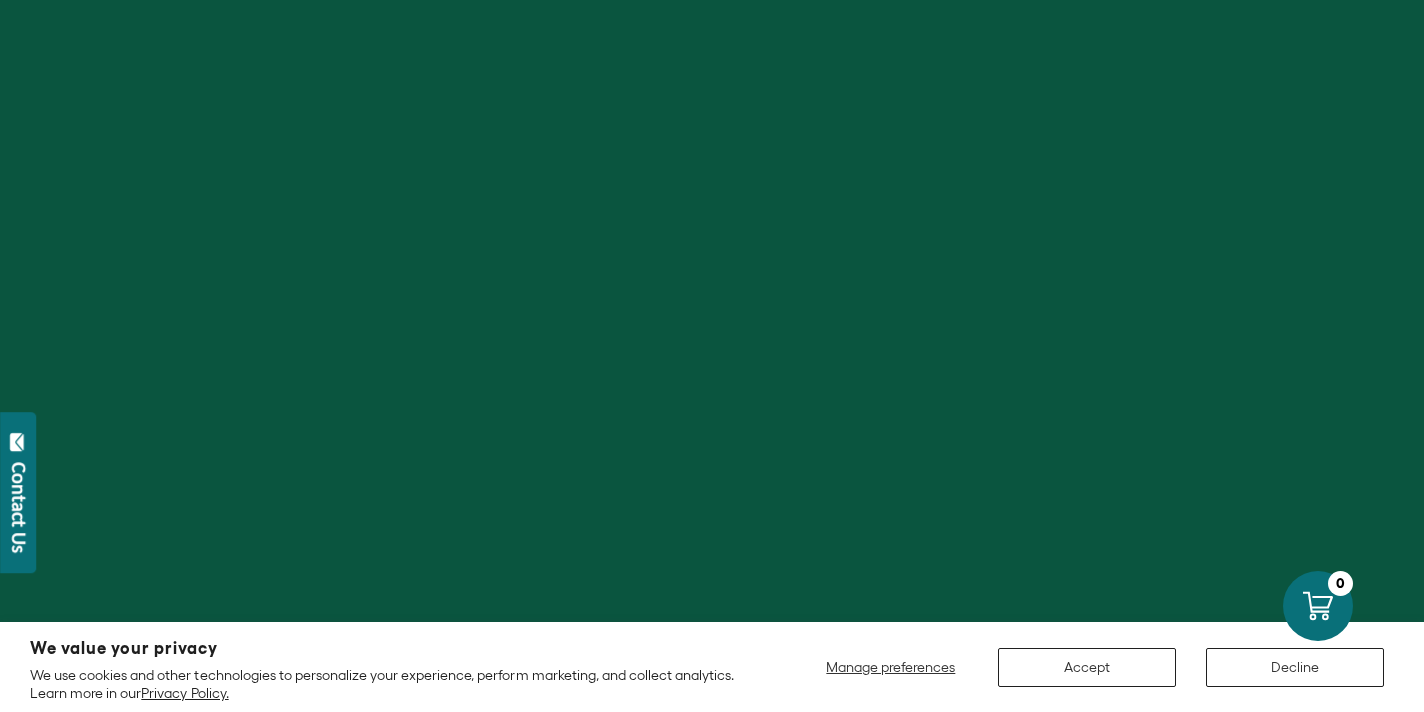 scroll, scrollTop: 0, scrollLeft: 0, axis: both 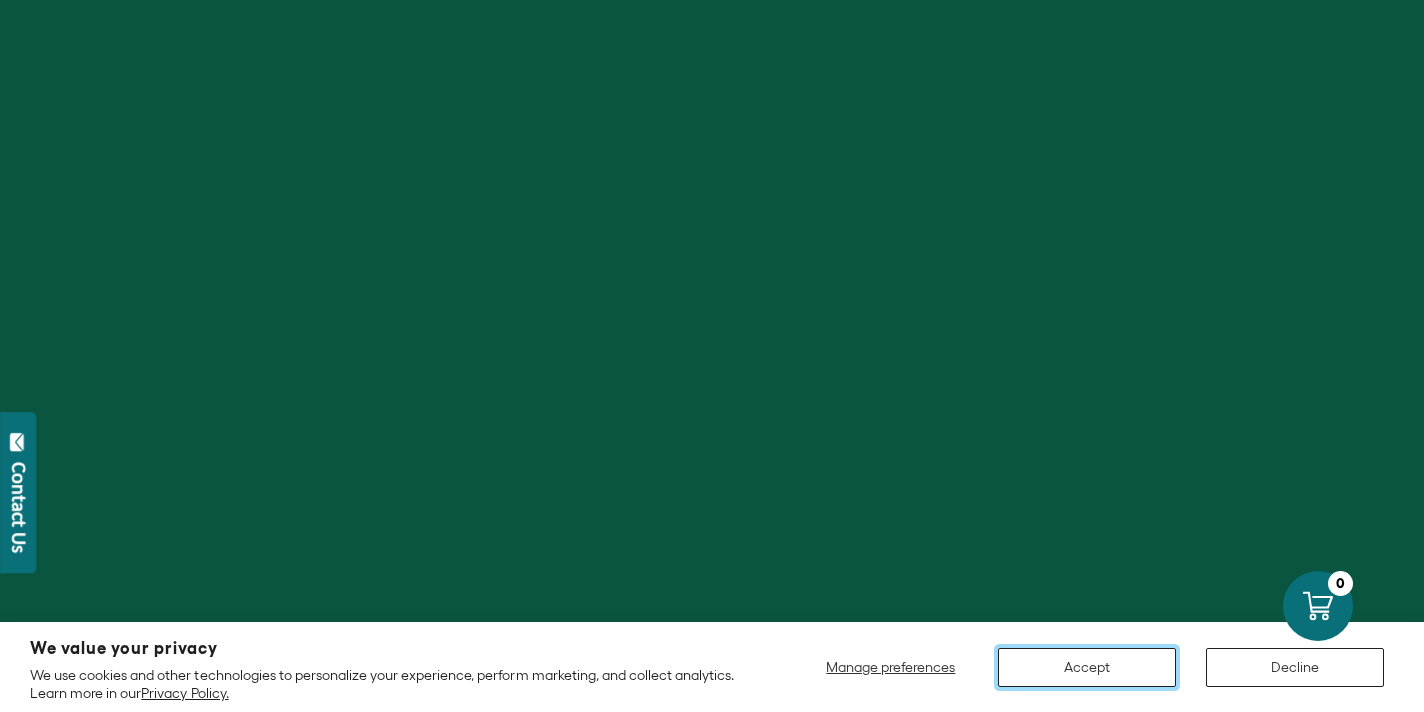 click on "Accept" at bounding box center [1087, 667] 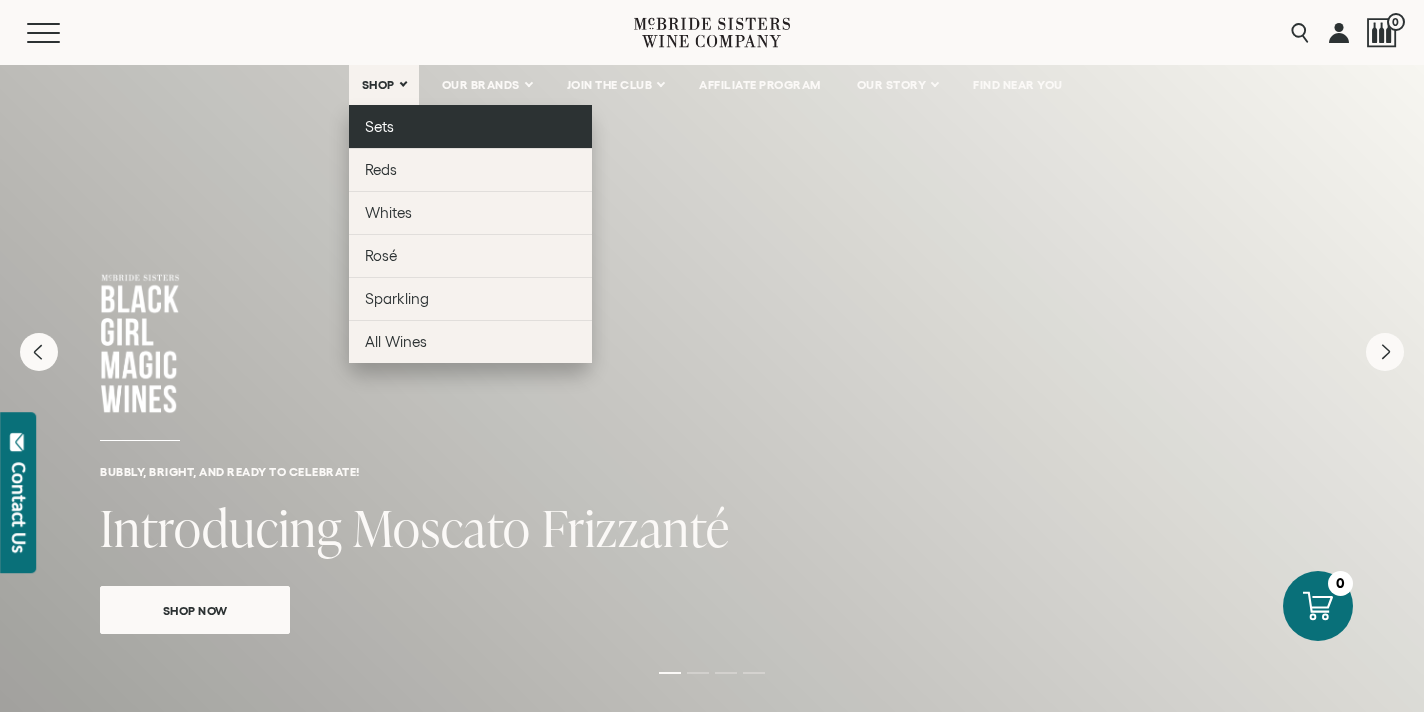 click on "Sets" at bounding box center [379, 126] 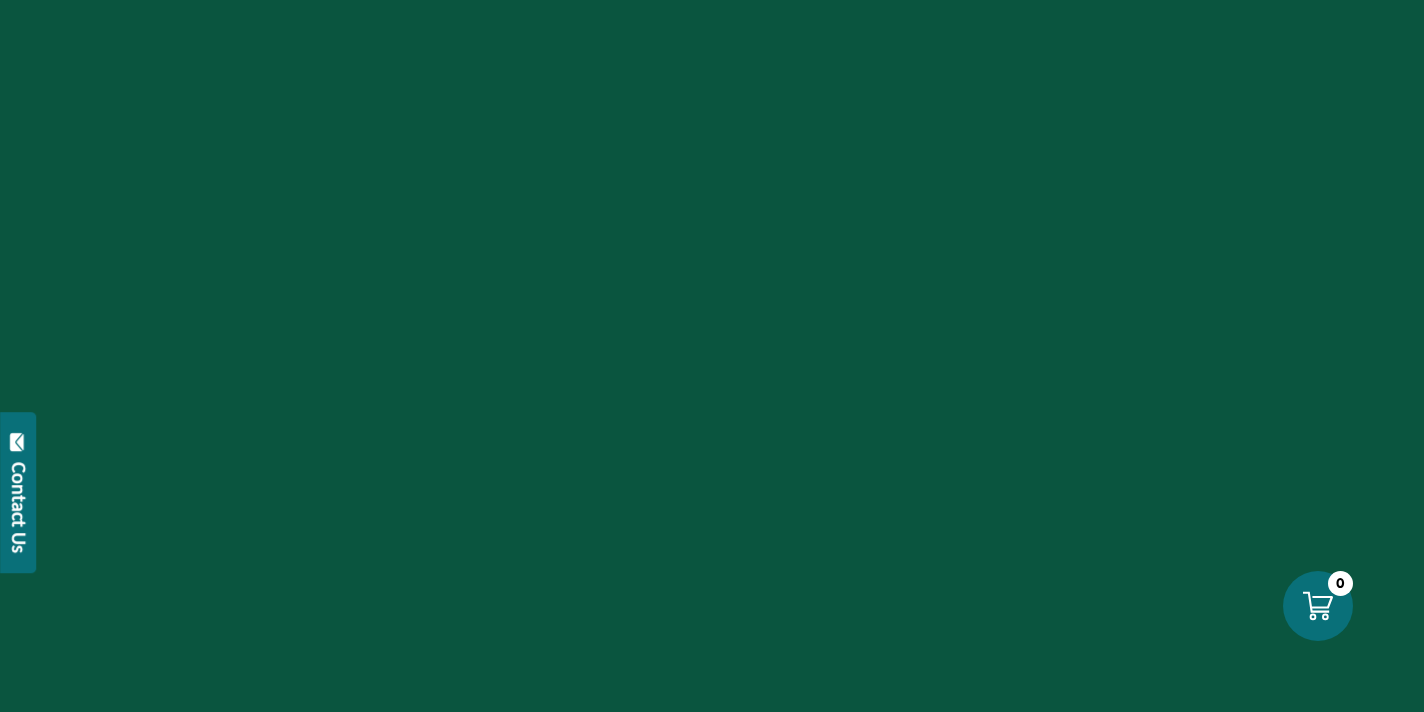 scroll, scrollTop: 0, scrollLeft: 0, axis: both 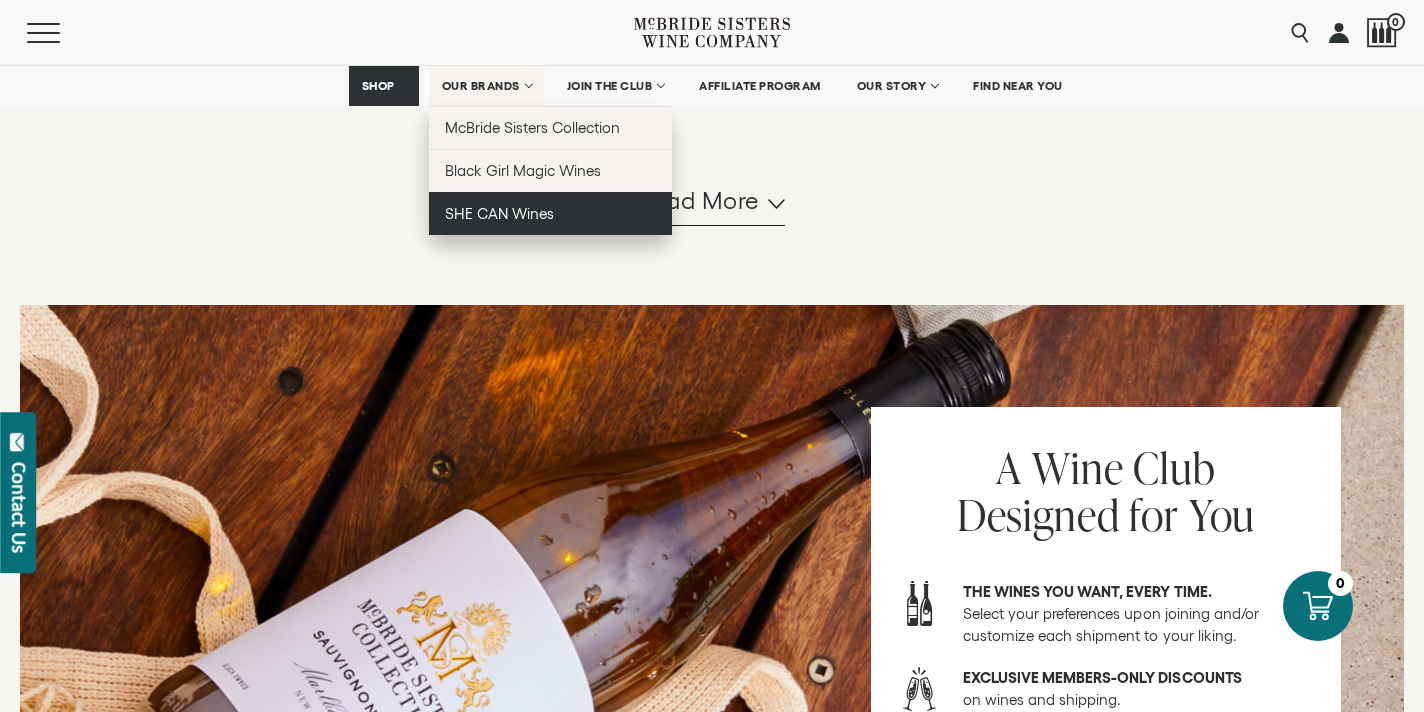 click on "SHE CAN Wines" at bounding box center [499, 213] 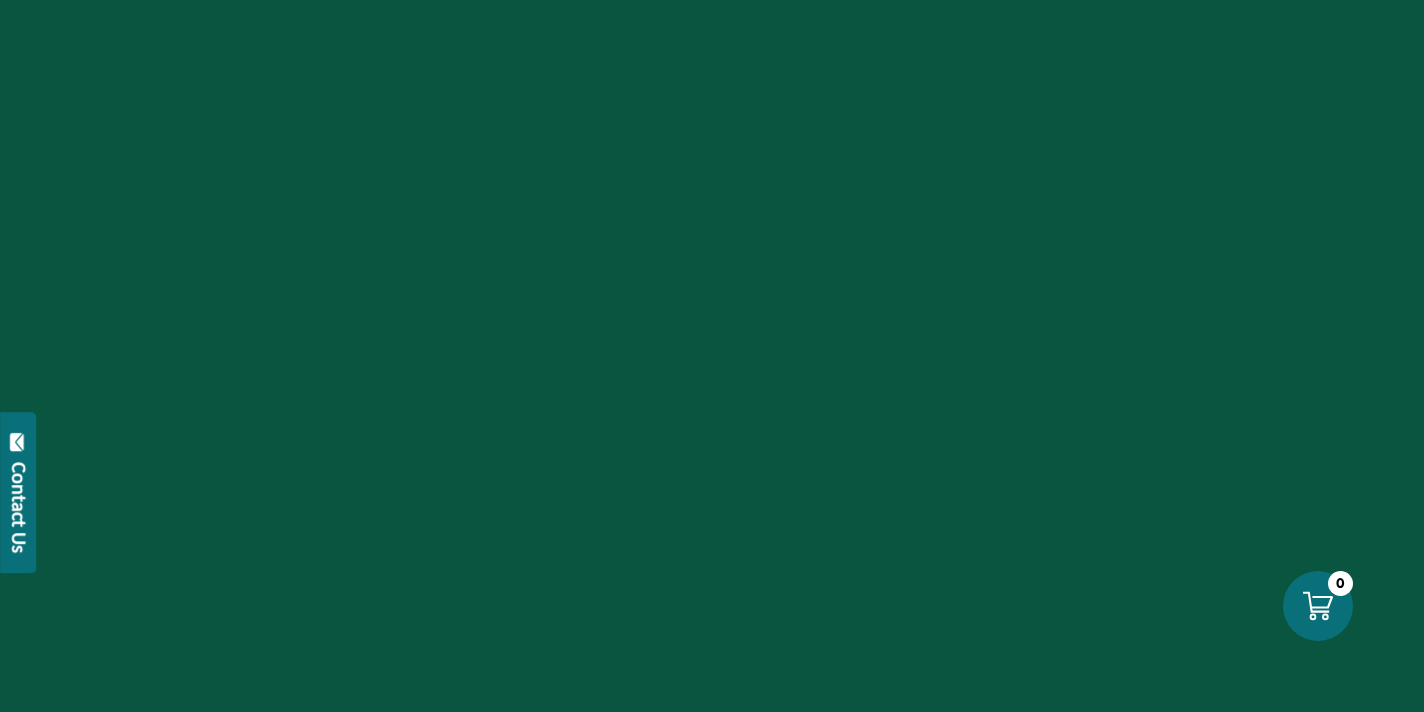 scroll, scrollTop: 0, scrollLeft: 0, axis: both 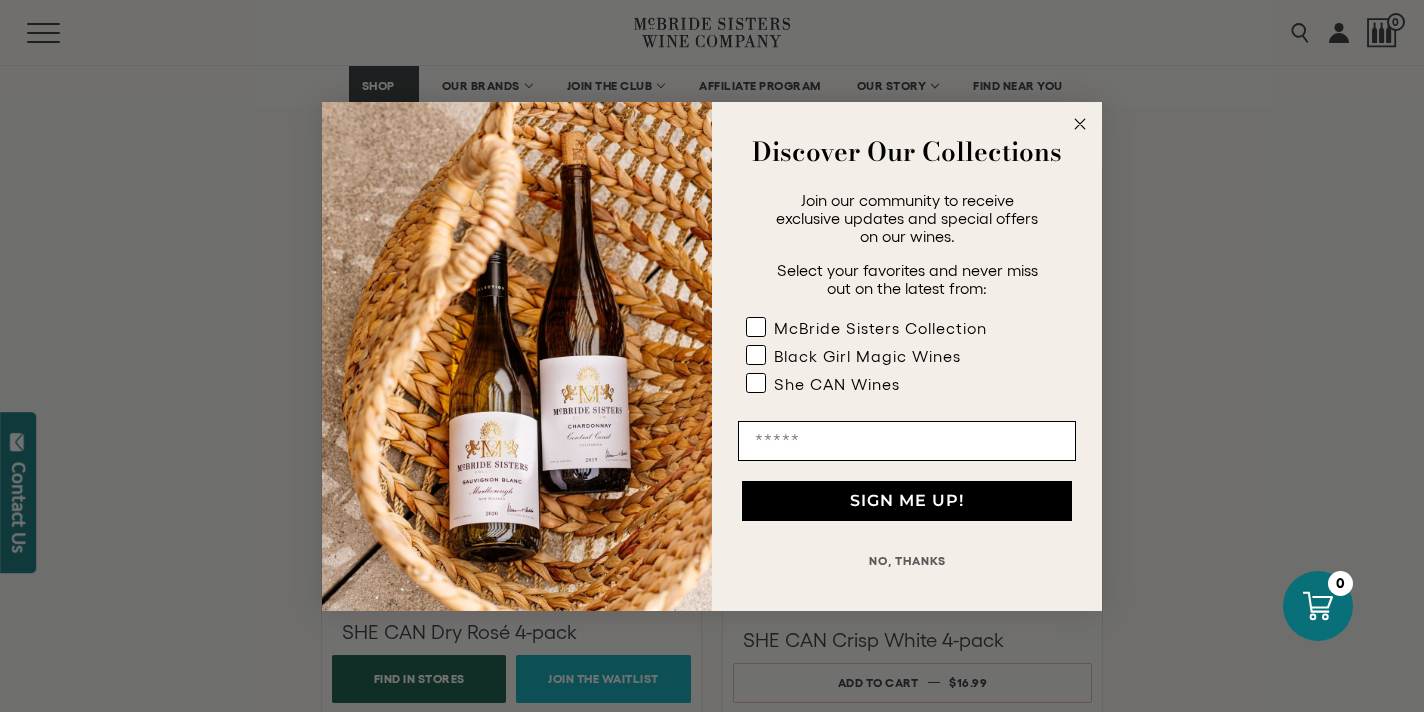 click 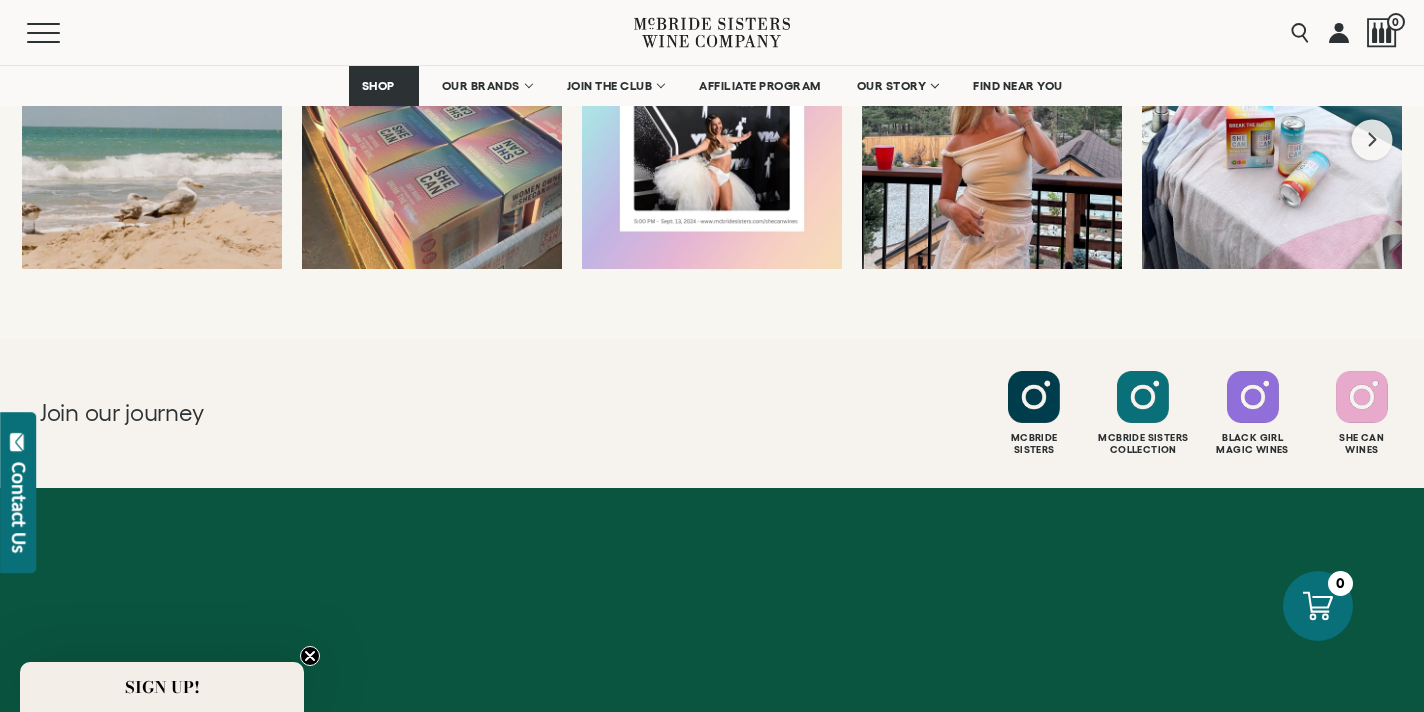 scroll, scrollTop: 4077, scrollLeft: 0, axis: vertical 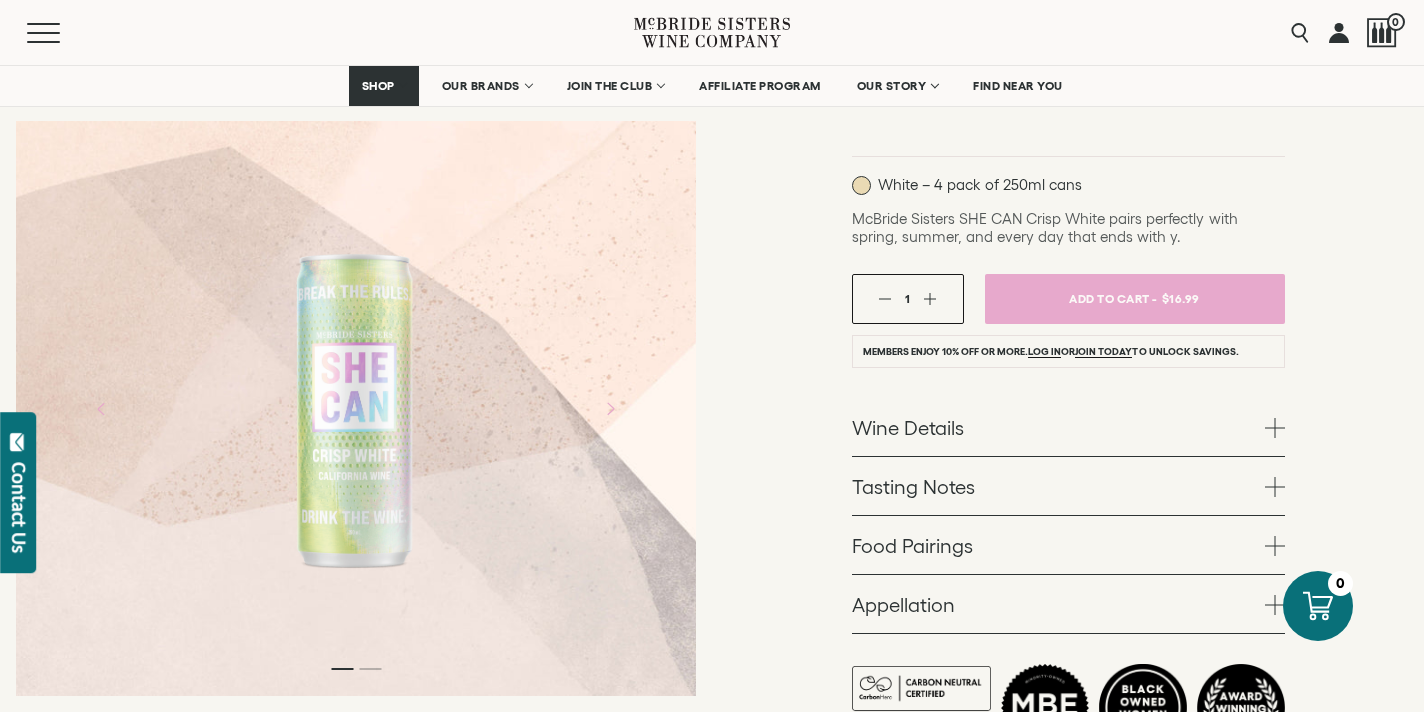 click on "Wine Details" at bounding box center (1068, 427) 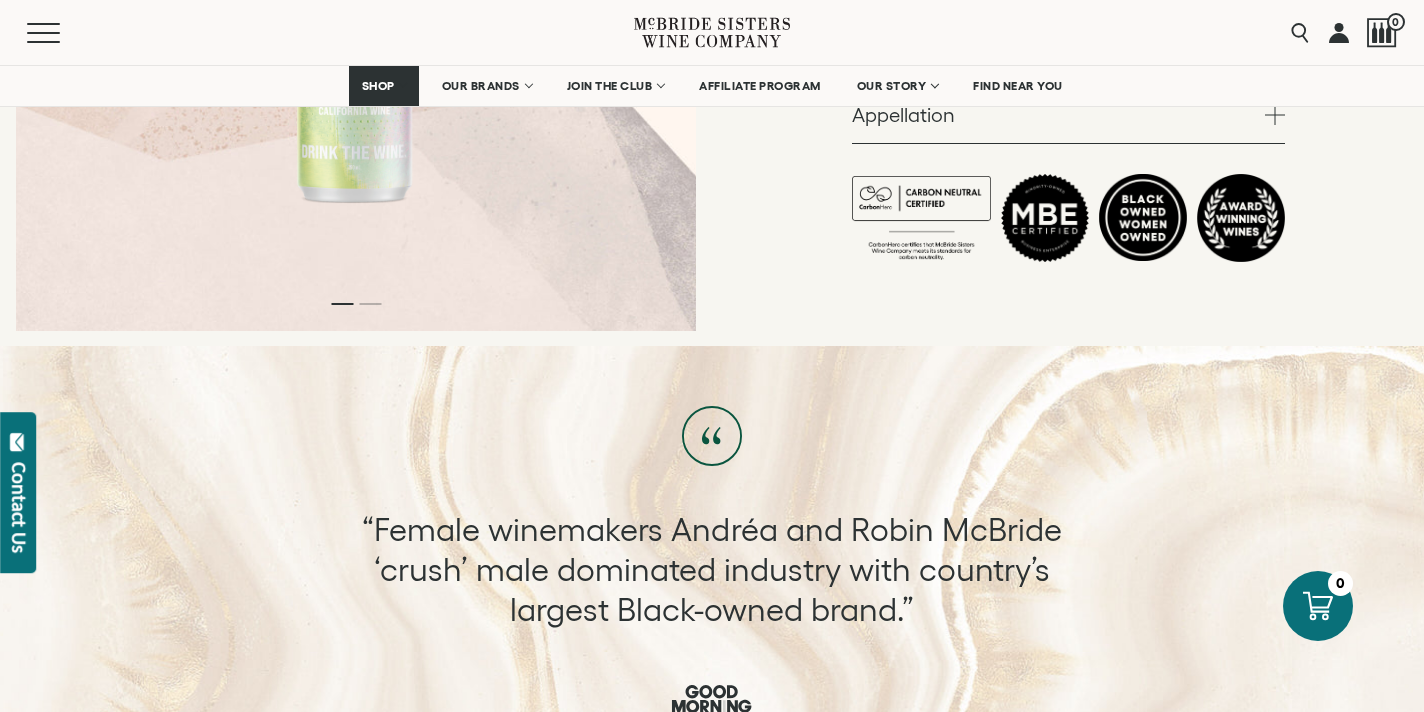 scroll, scrollTop: 1147, scrollLeft: 0, axis: vertical 